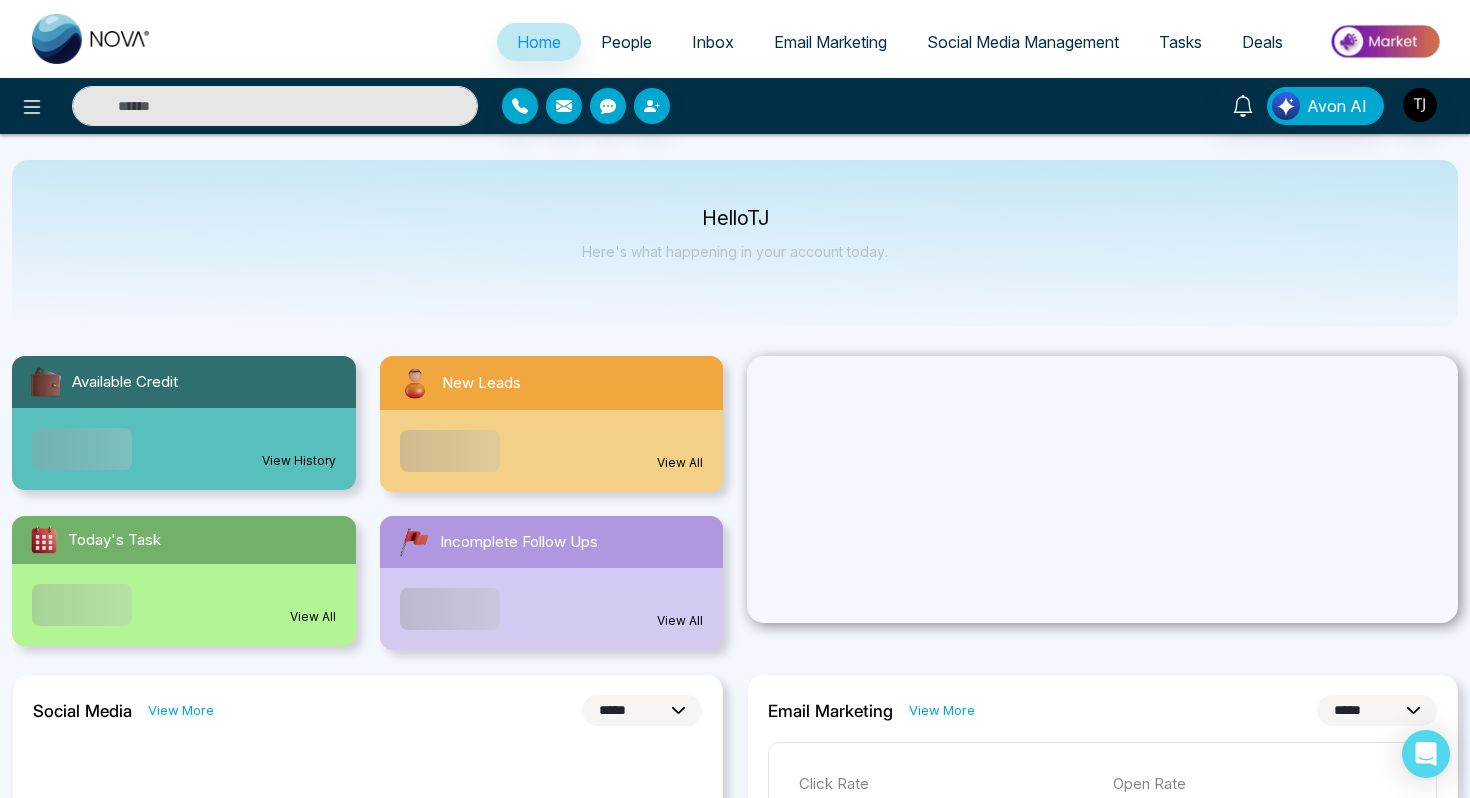 select on "*" 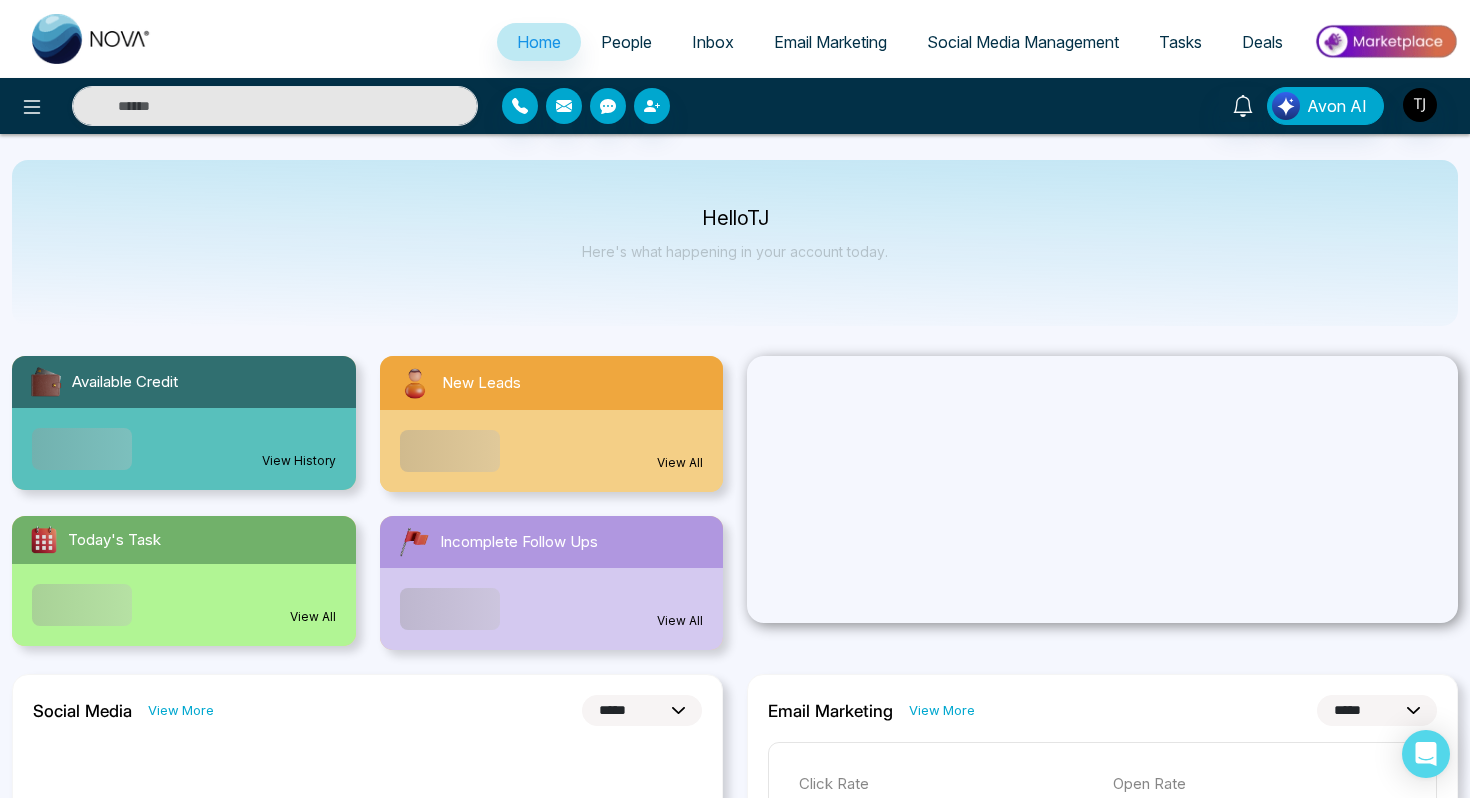 select on "*" 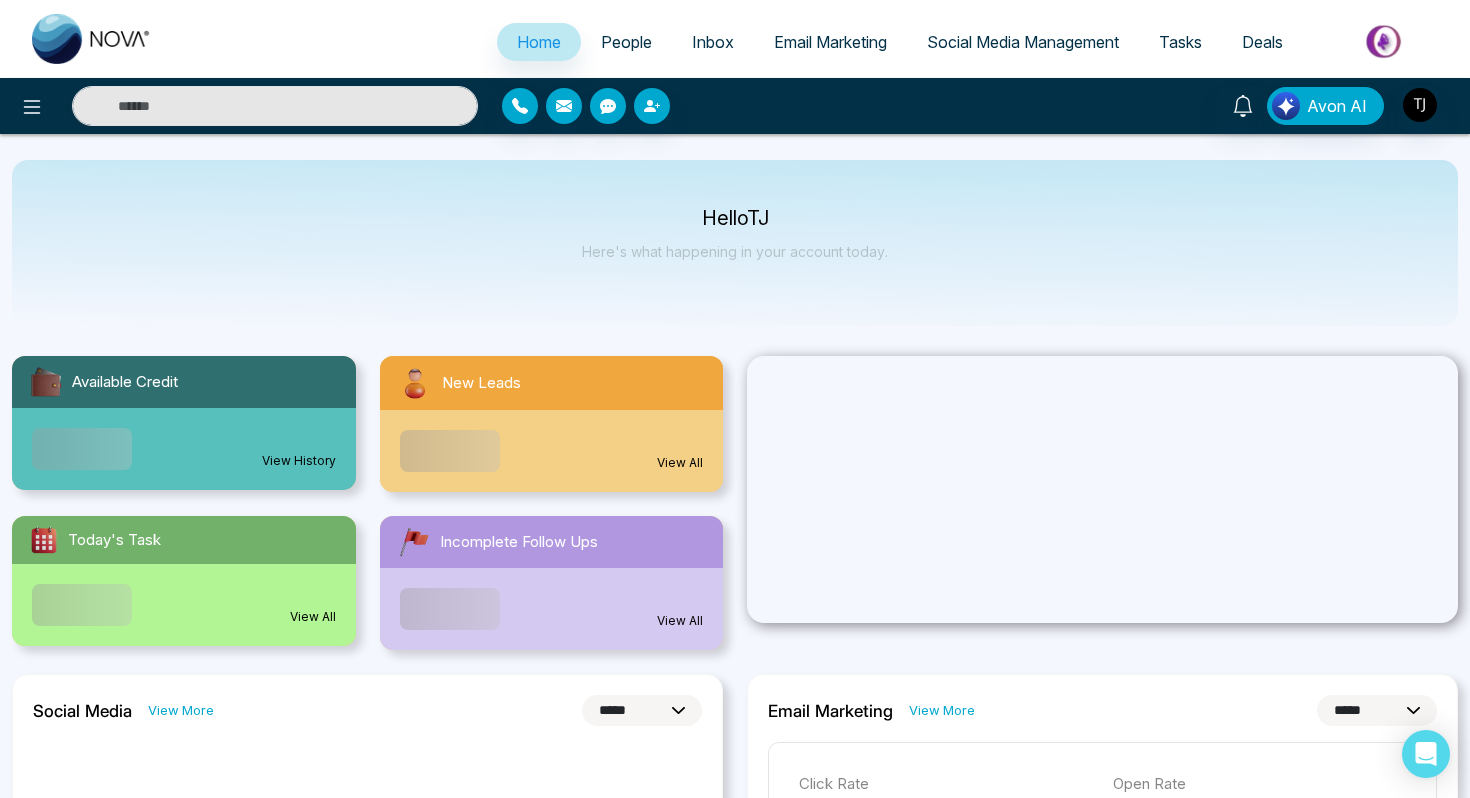 scroll, scrollTop: 0, scrollLeft: 0, axis: both 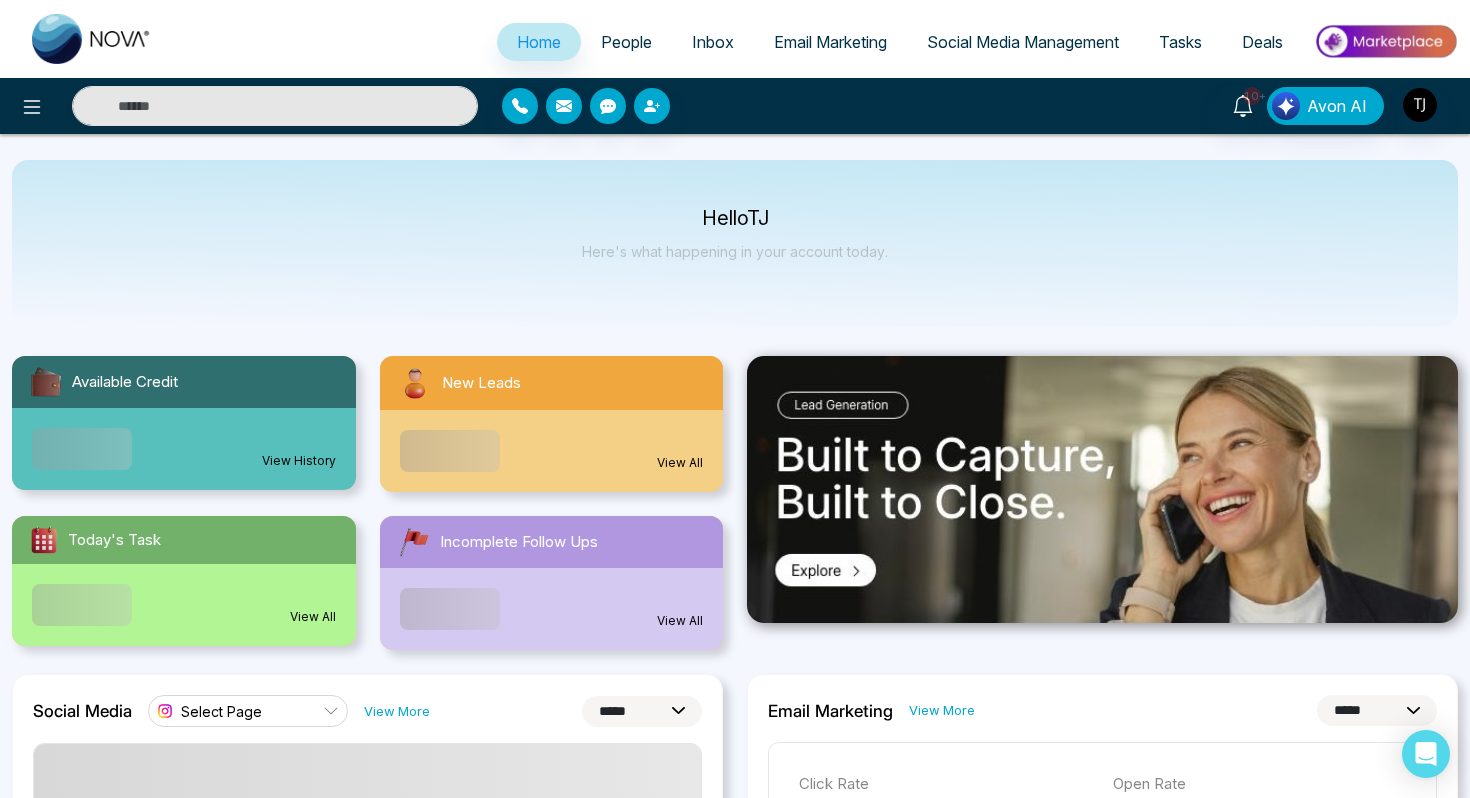 click at bounding box center (245, 106) 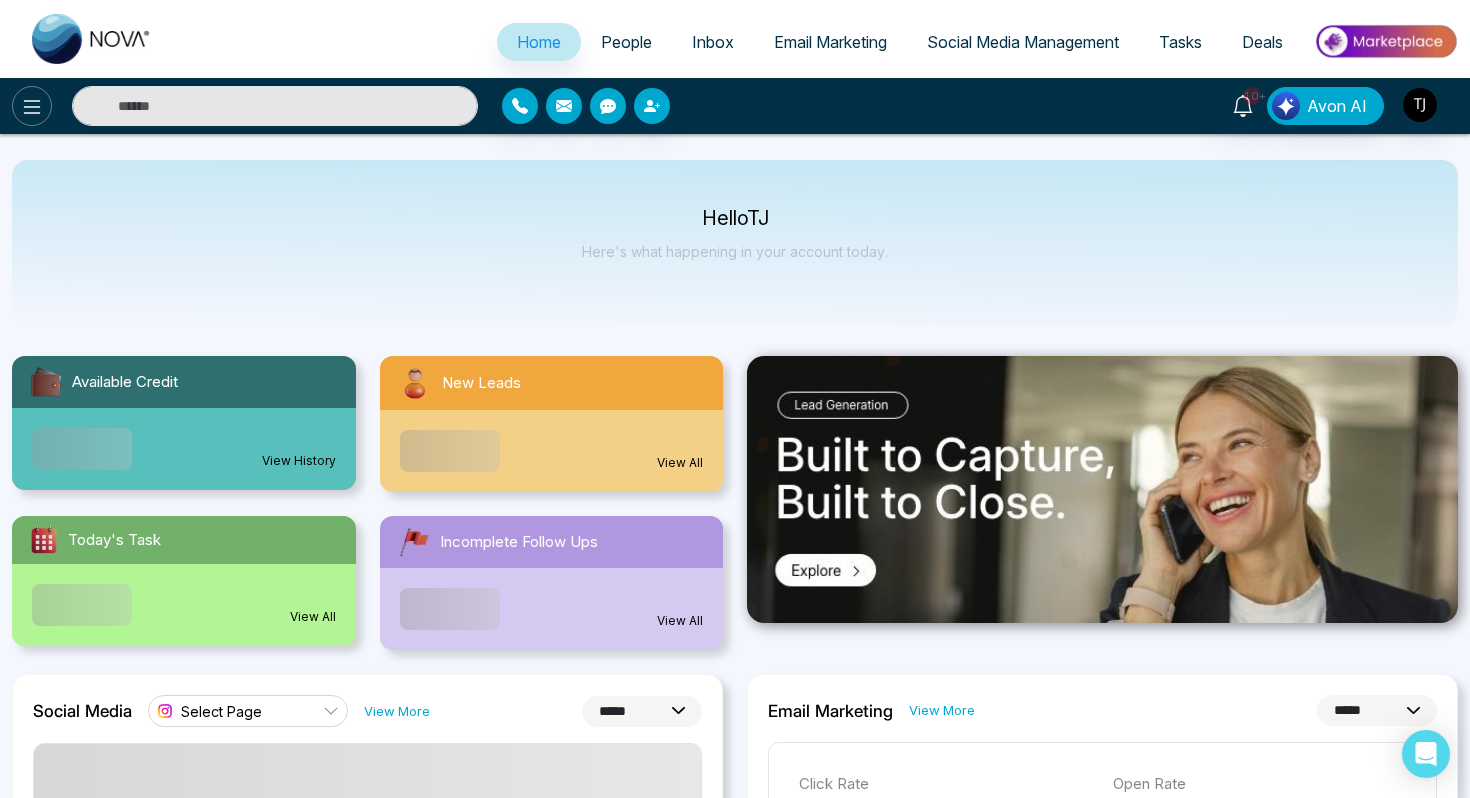 click 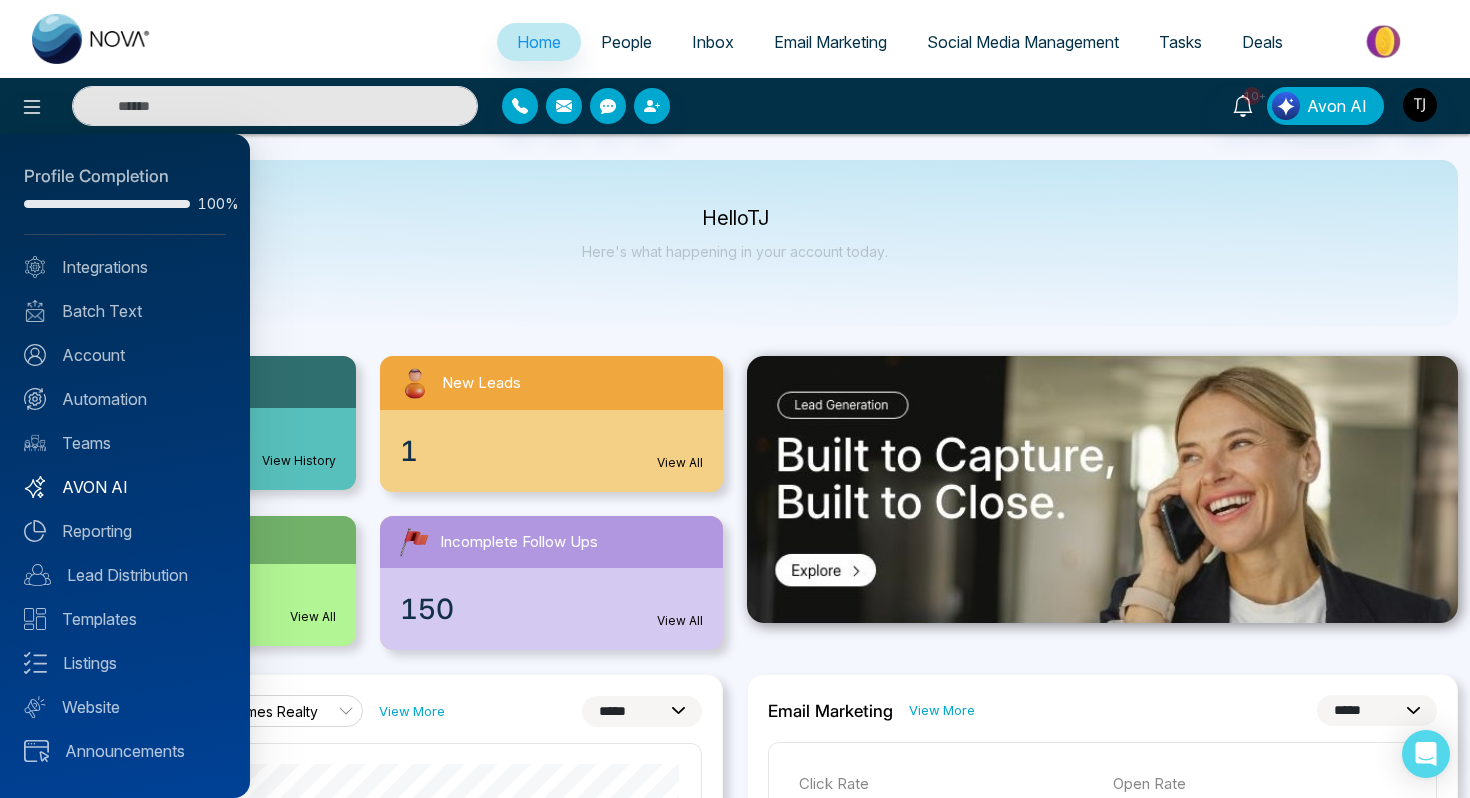 click on "AVON AI" at bounding box center (125, 487) 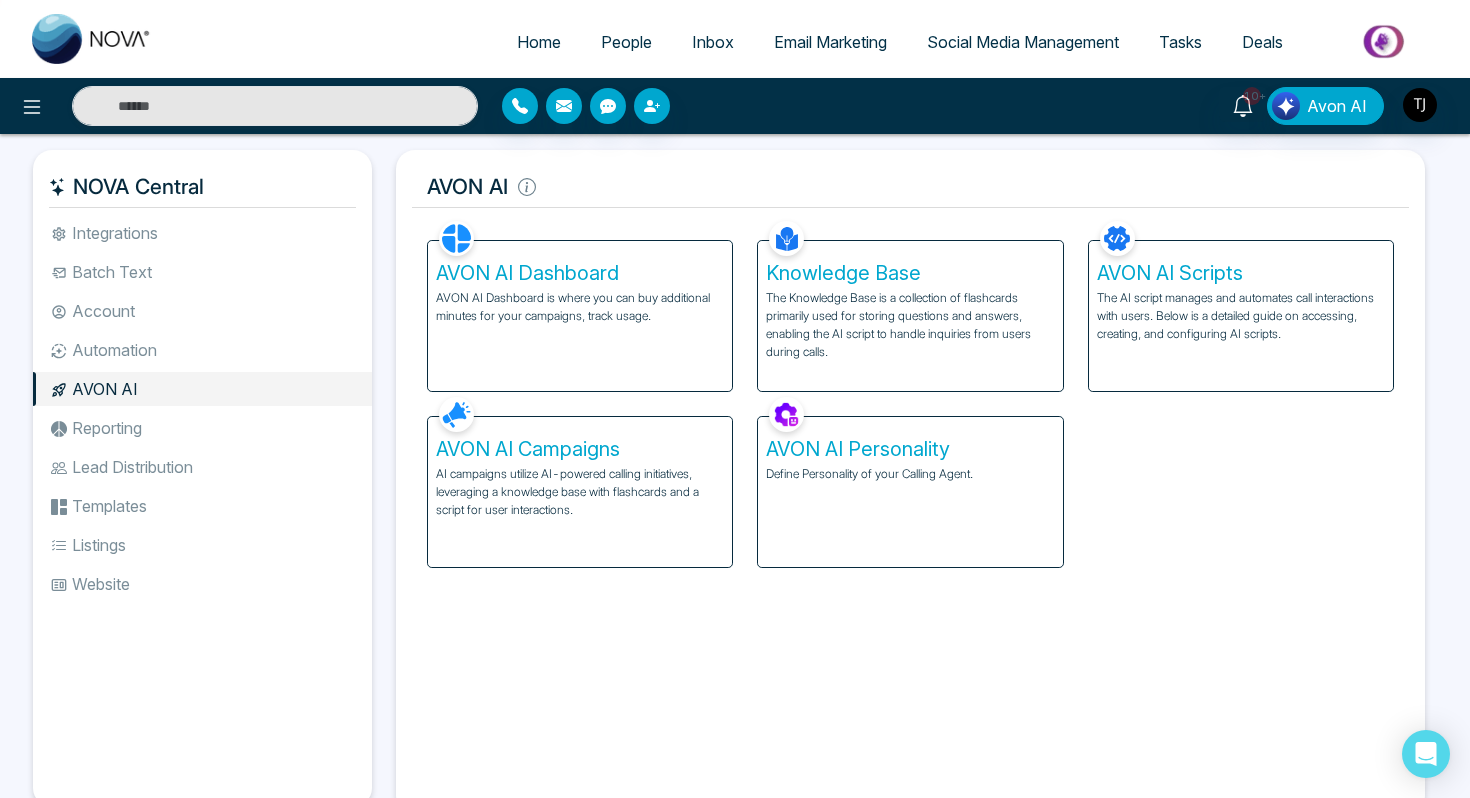click on "The AI script manages and automates call interactions with users. Below is a detailed guide on accessing, creating, and configuring AI scripts." at bounding box center [1241, 316] 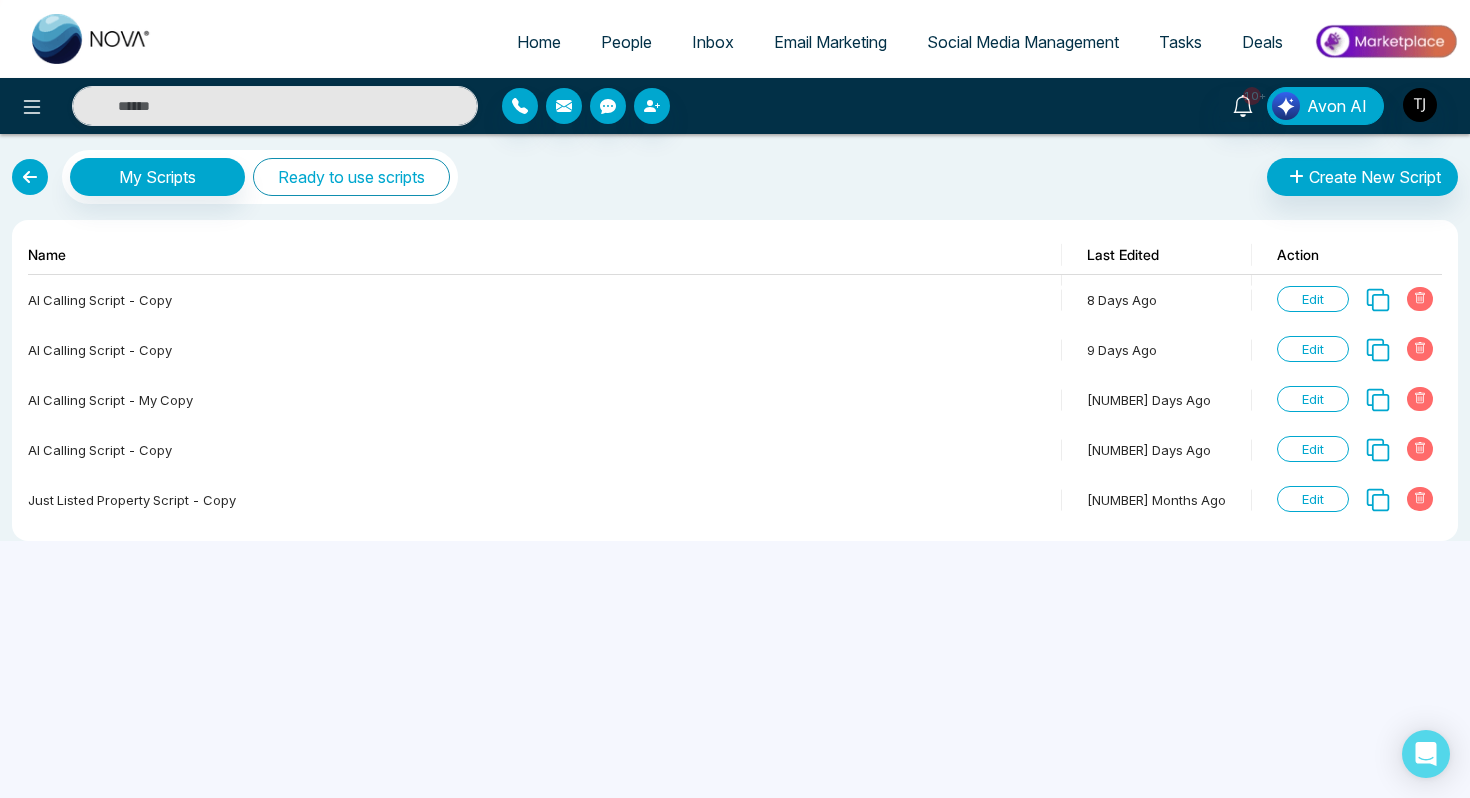 click on "Ready to use scripts" at bounding box center [351, 177] 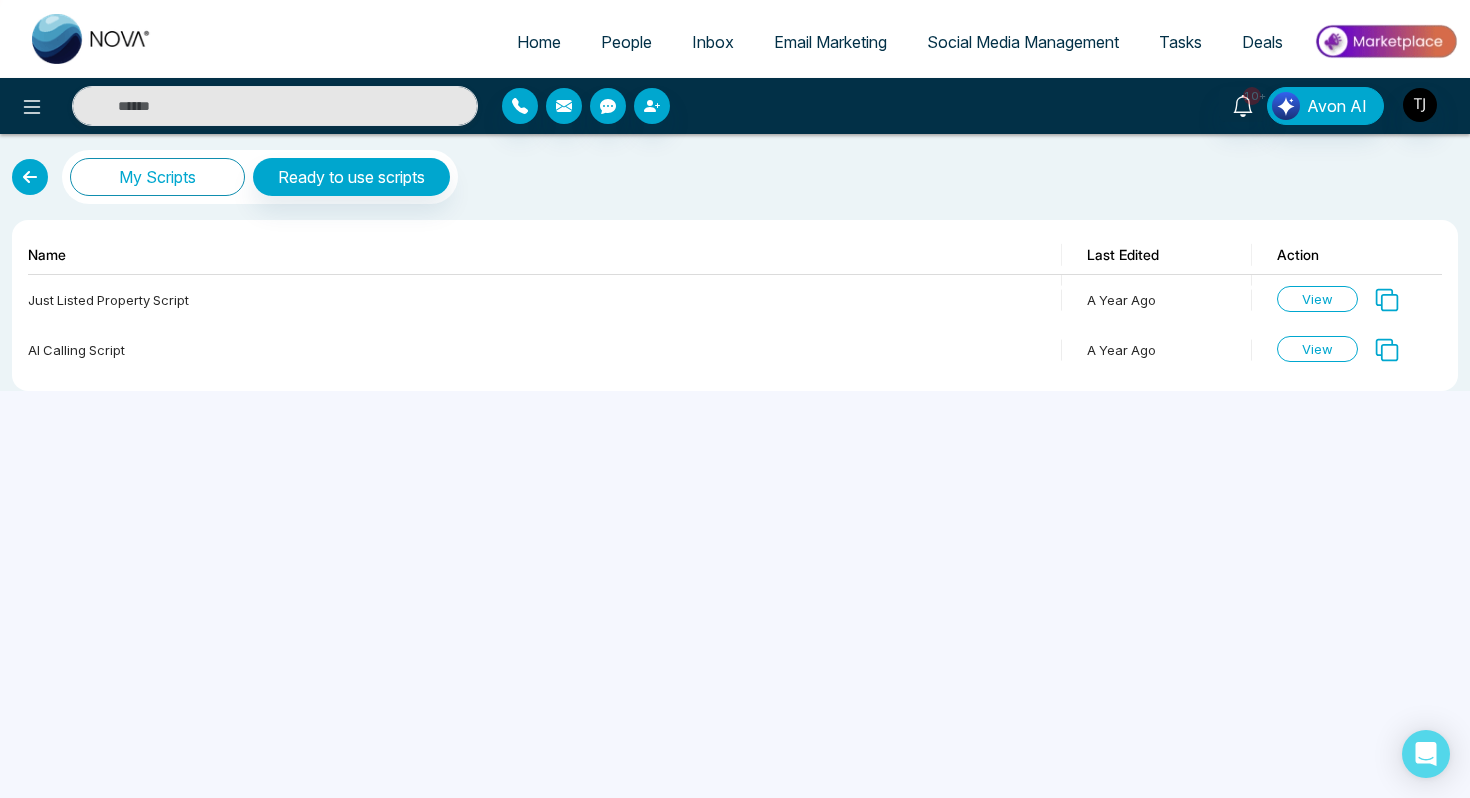 click on "My Scripts" at bounding box center (157, 177) 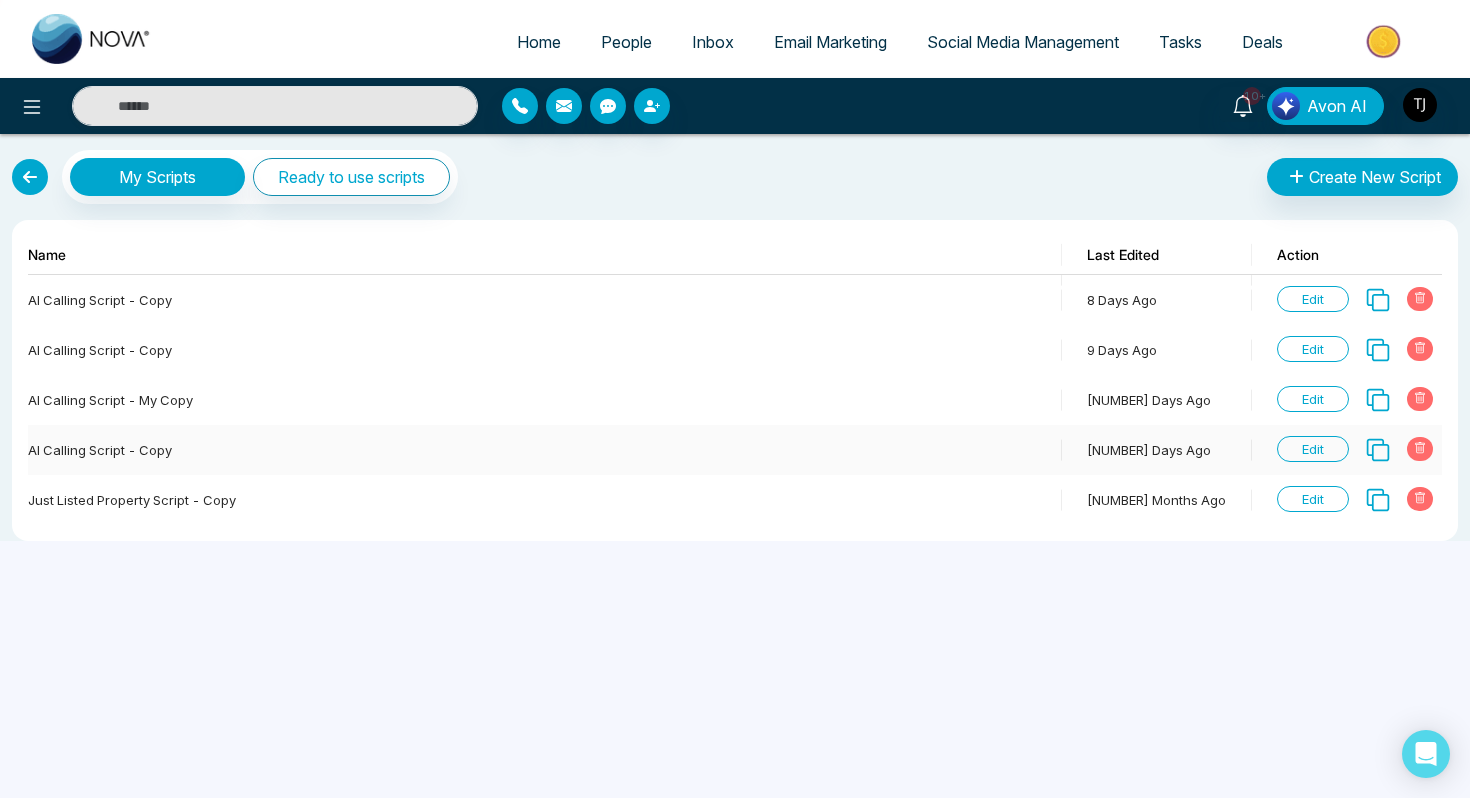 click on "Edit" at bounding box center (1313, 449) 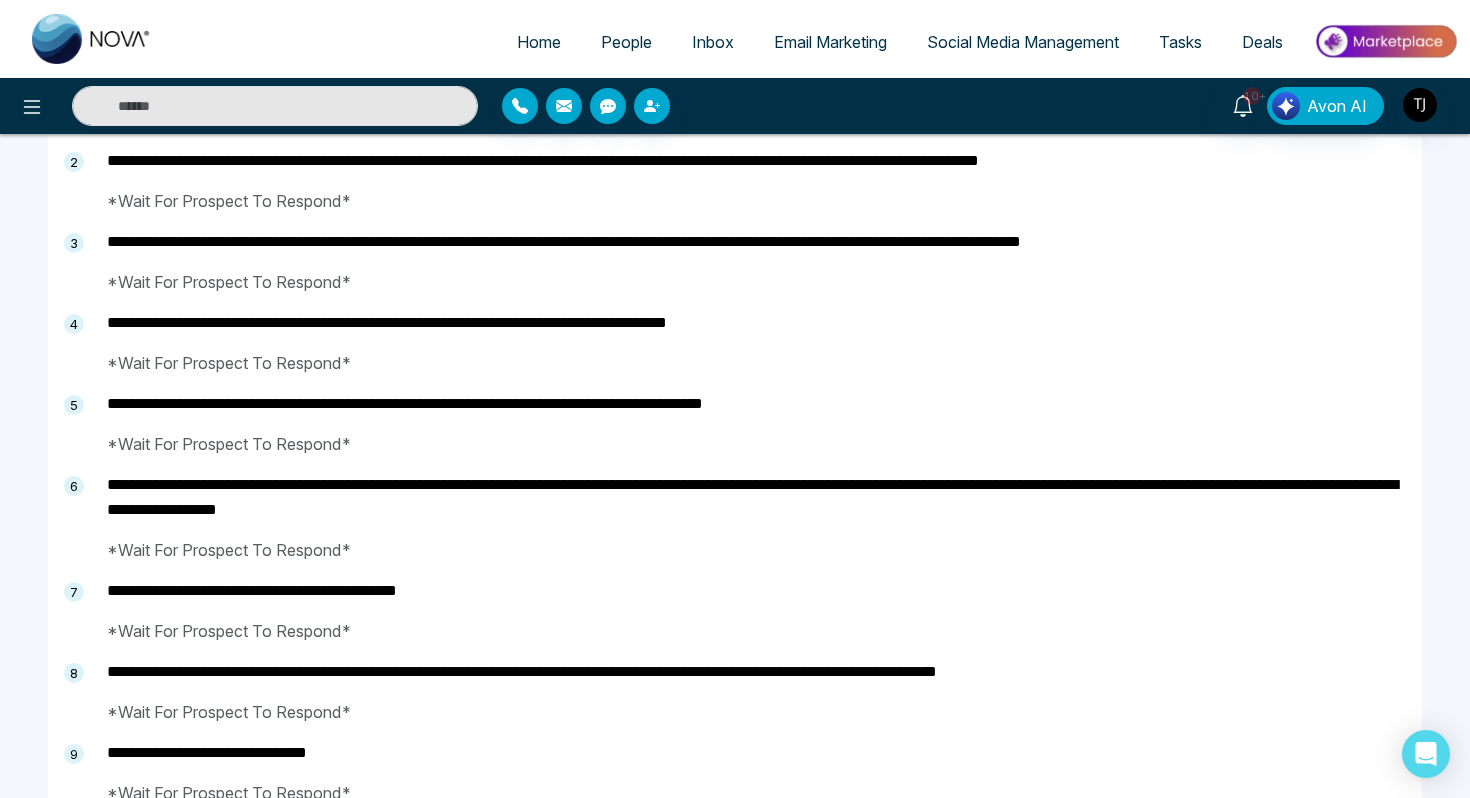 scroll, scrollTop: 280, scrollLeft: 0, axis: vertical 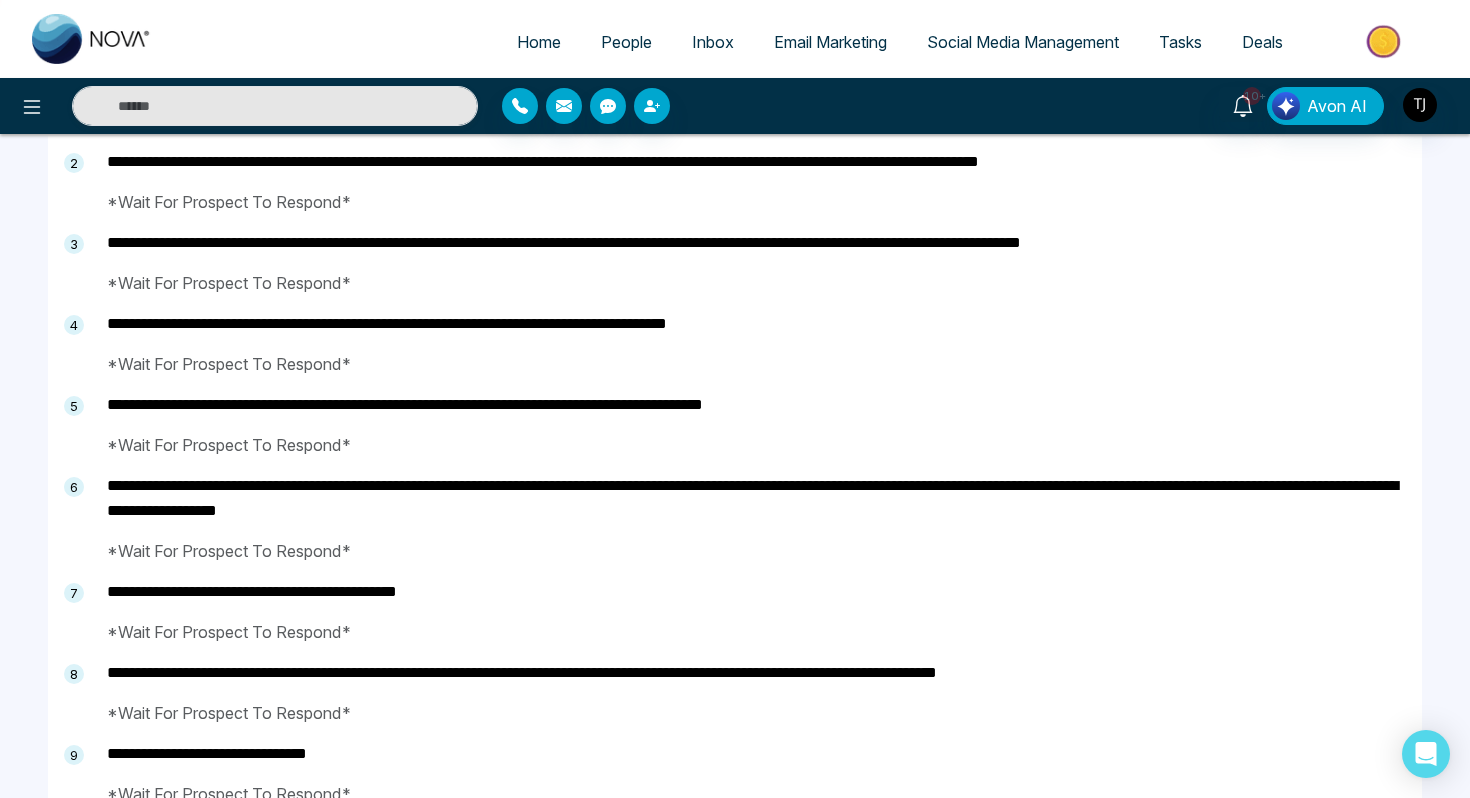 click on "Home" at bounding box center [539, 42] 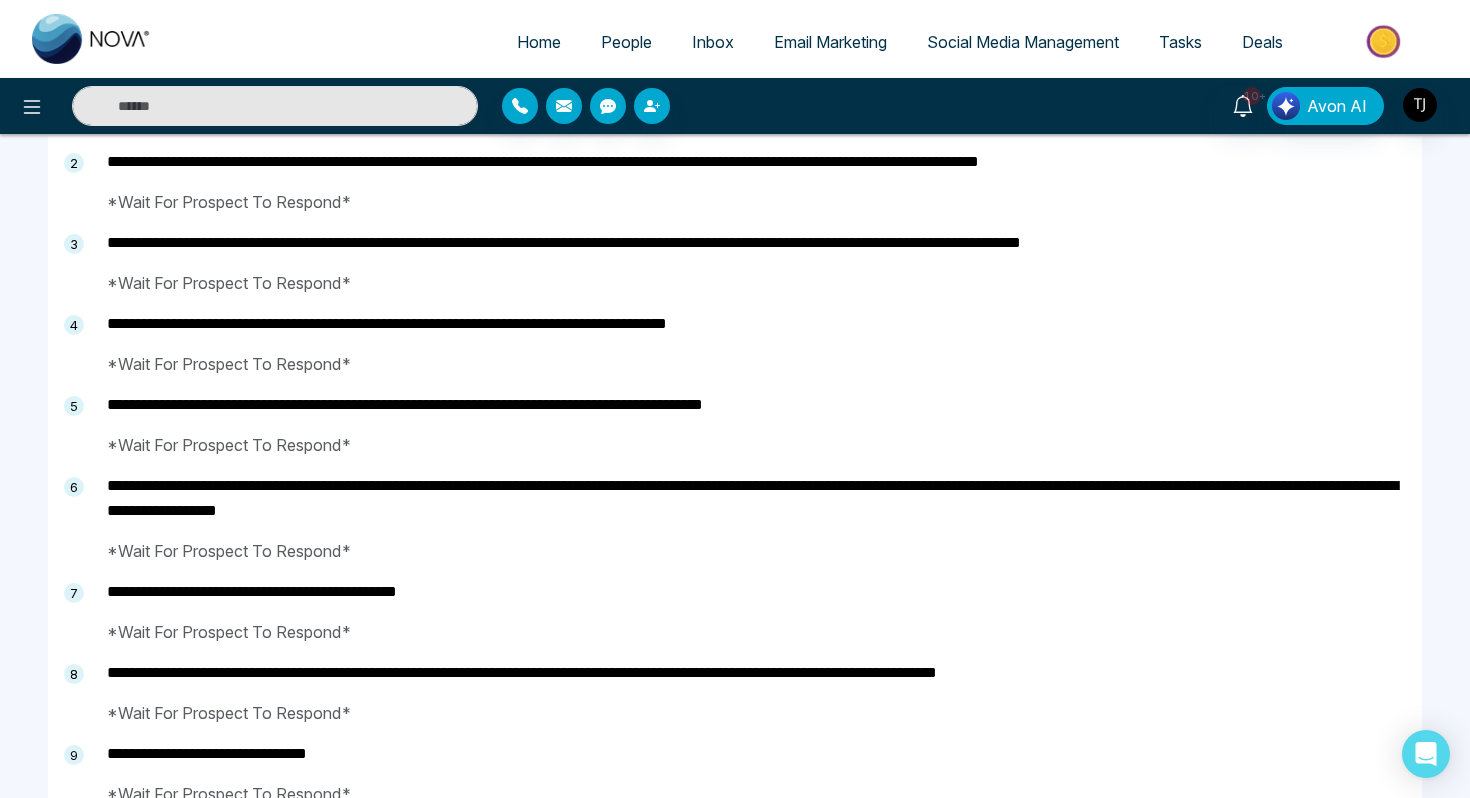 select on "*" 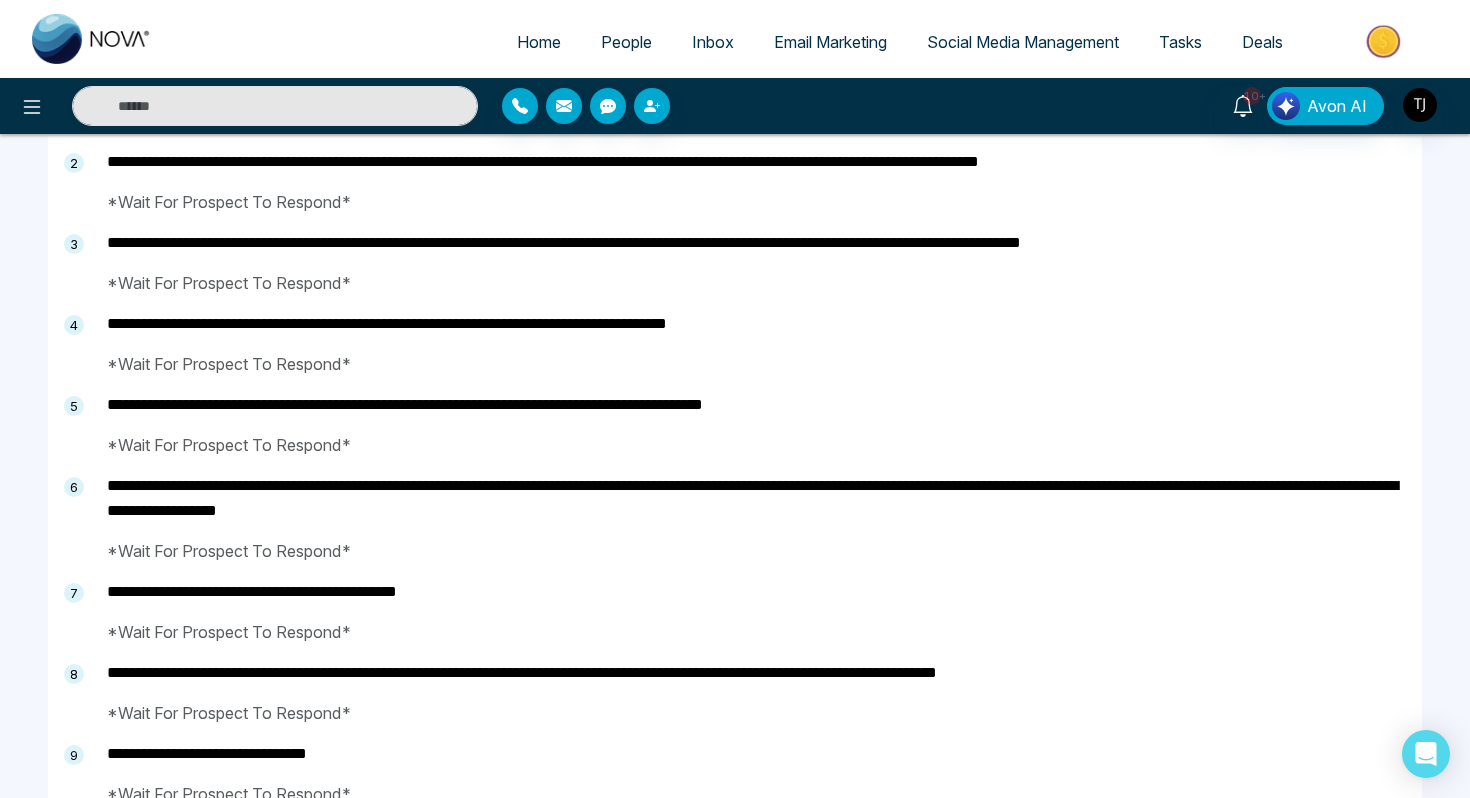 select on "*" 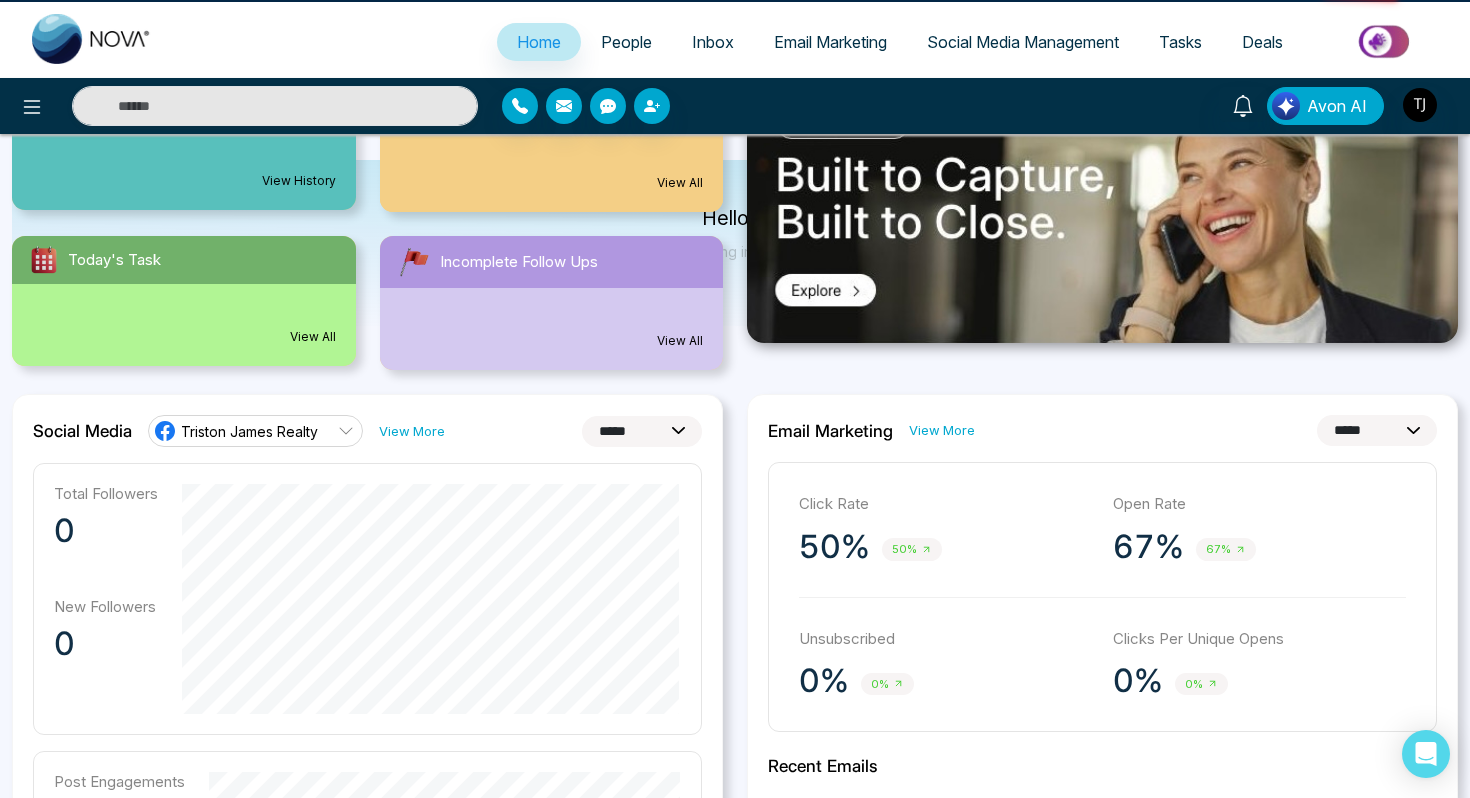 scroll, scrollTop: 0, scrollLeft: 0, axis: both 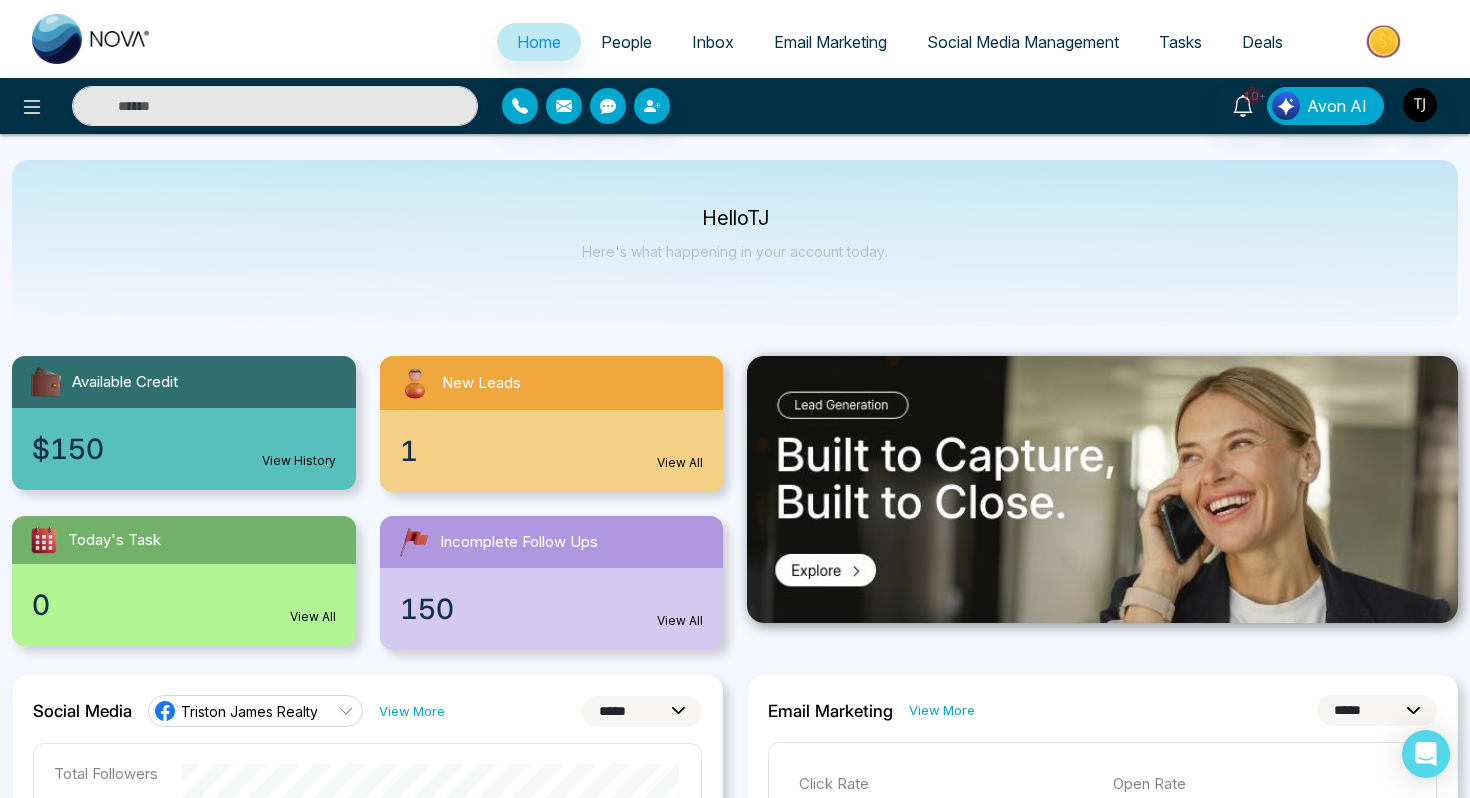 click on "10+ Avon AI" at bounding box center (1164, 106) 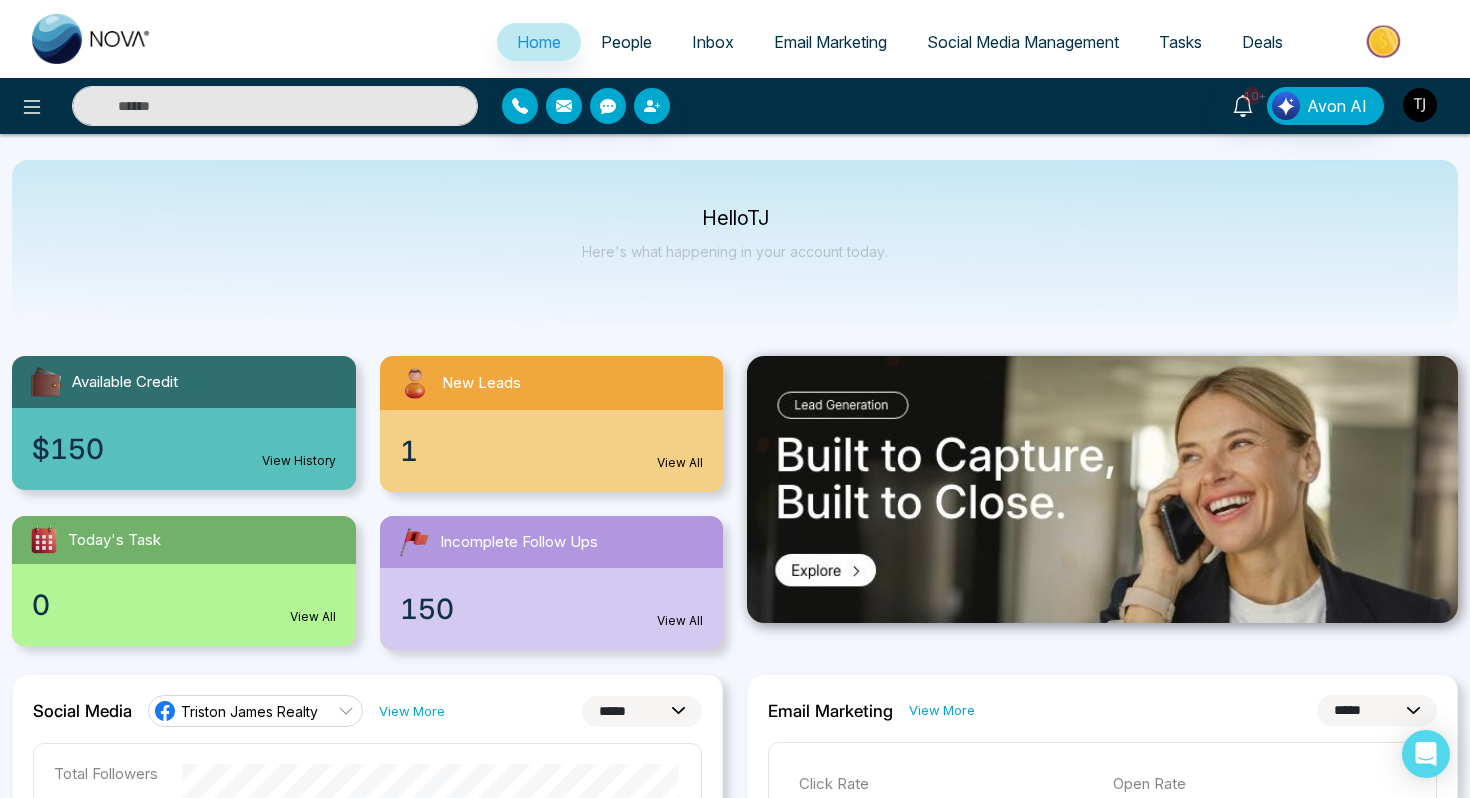 click at bounding box center (1420, 105) 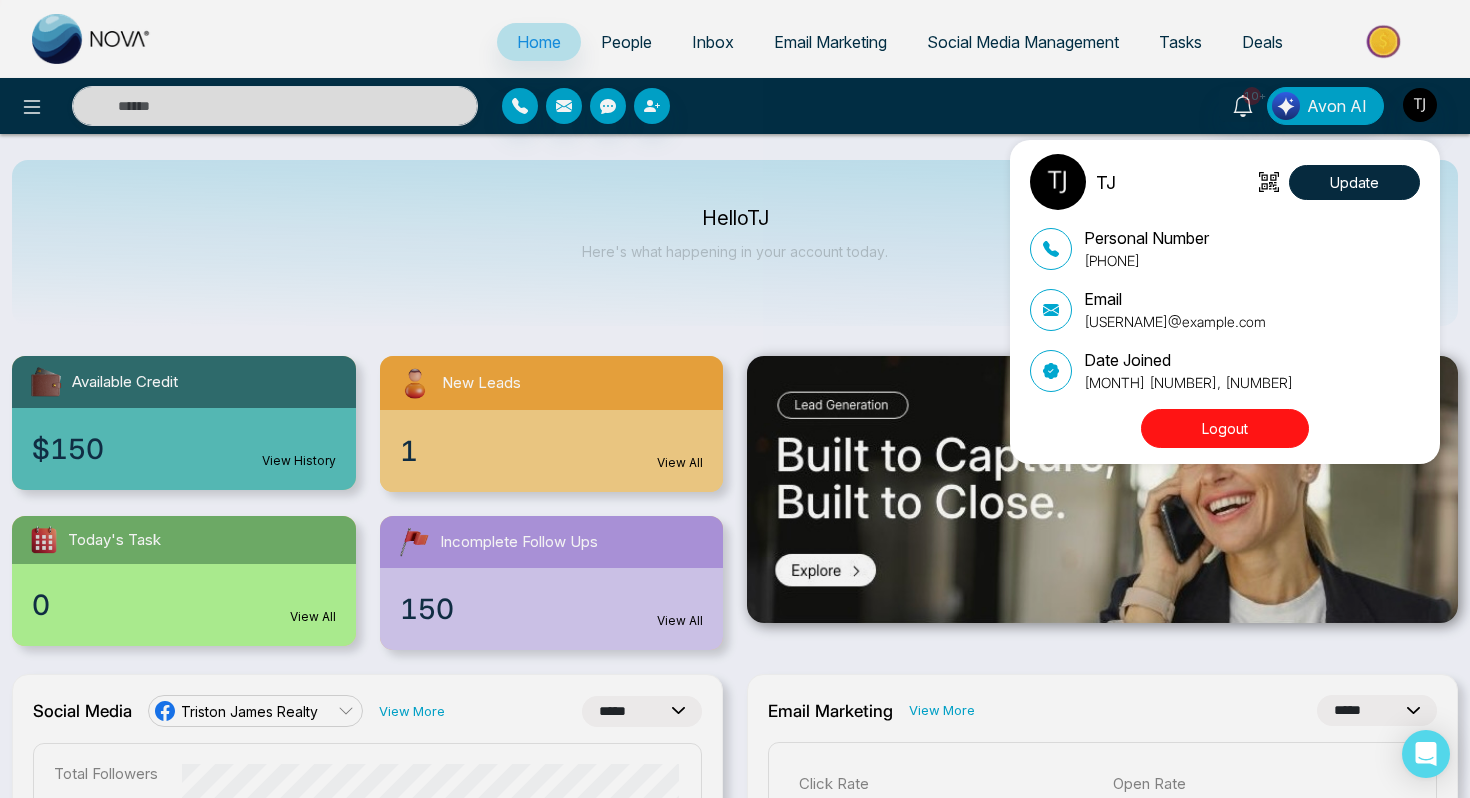 click on "Logout" at bounding box center [1225, 428] 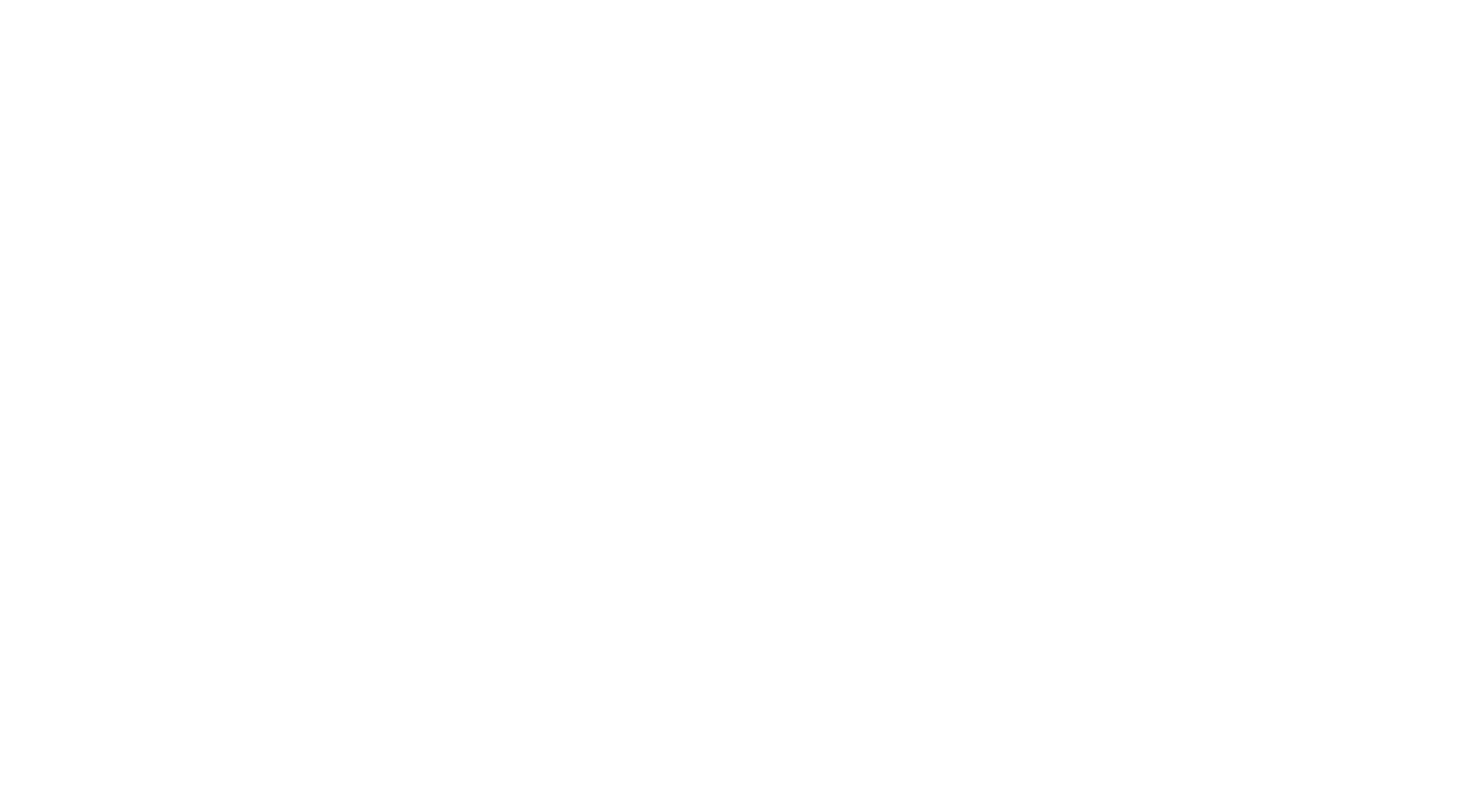 scroll, scrollTop: 0, scrollLeft: 0, axis: both 